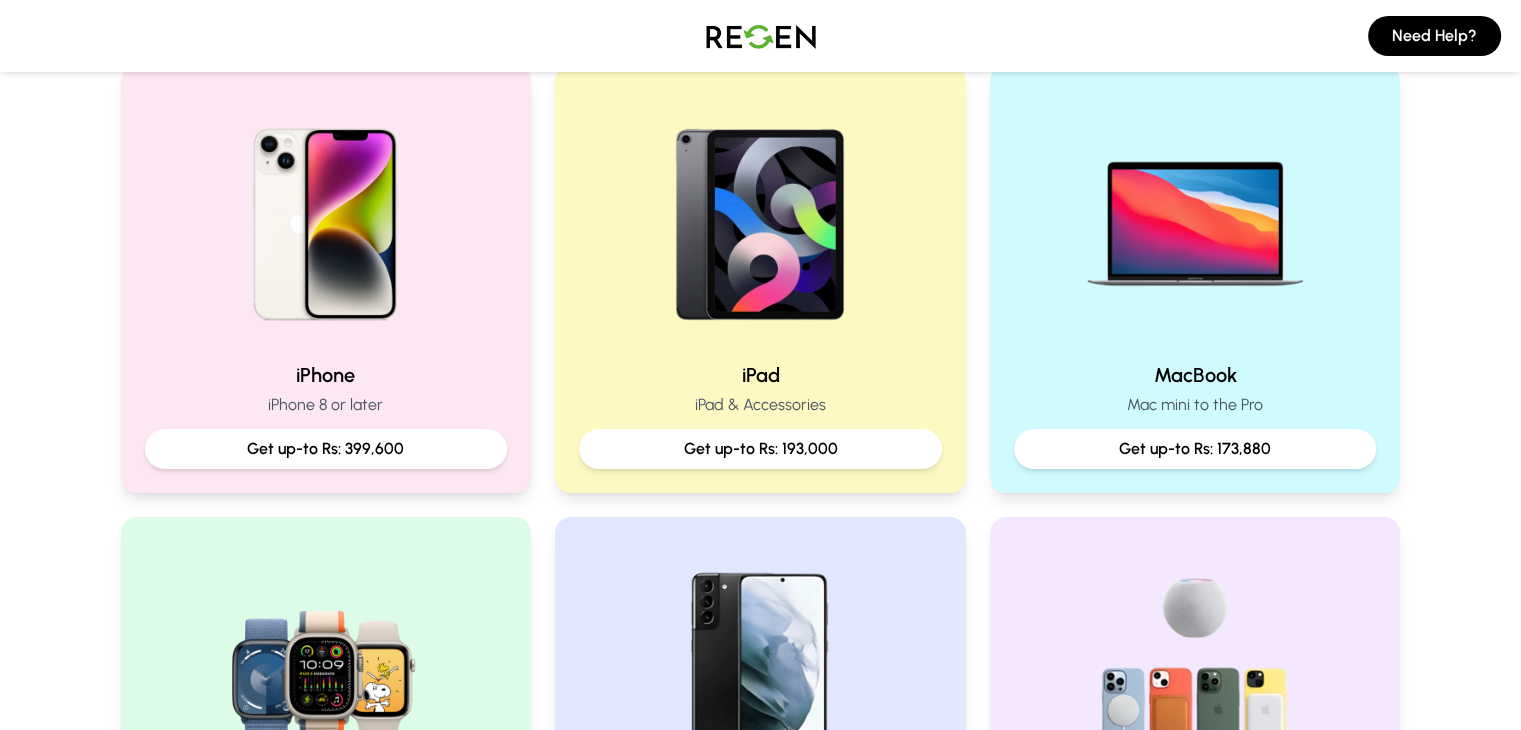 scroll, scrollTop: 432, scrollLeft: 0, axis: vertical 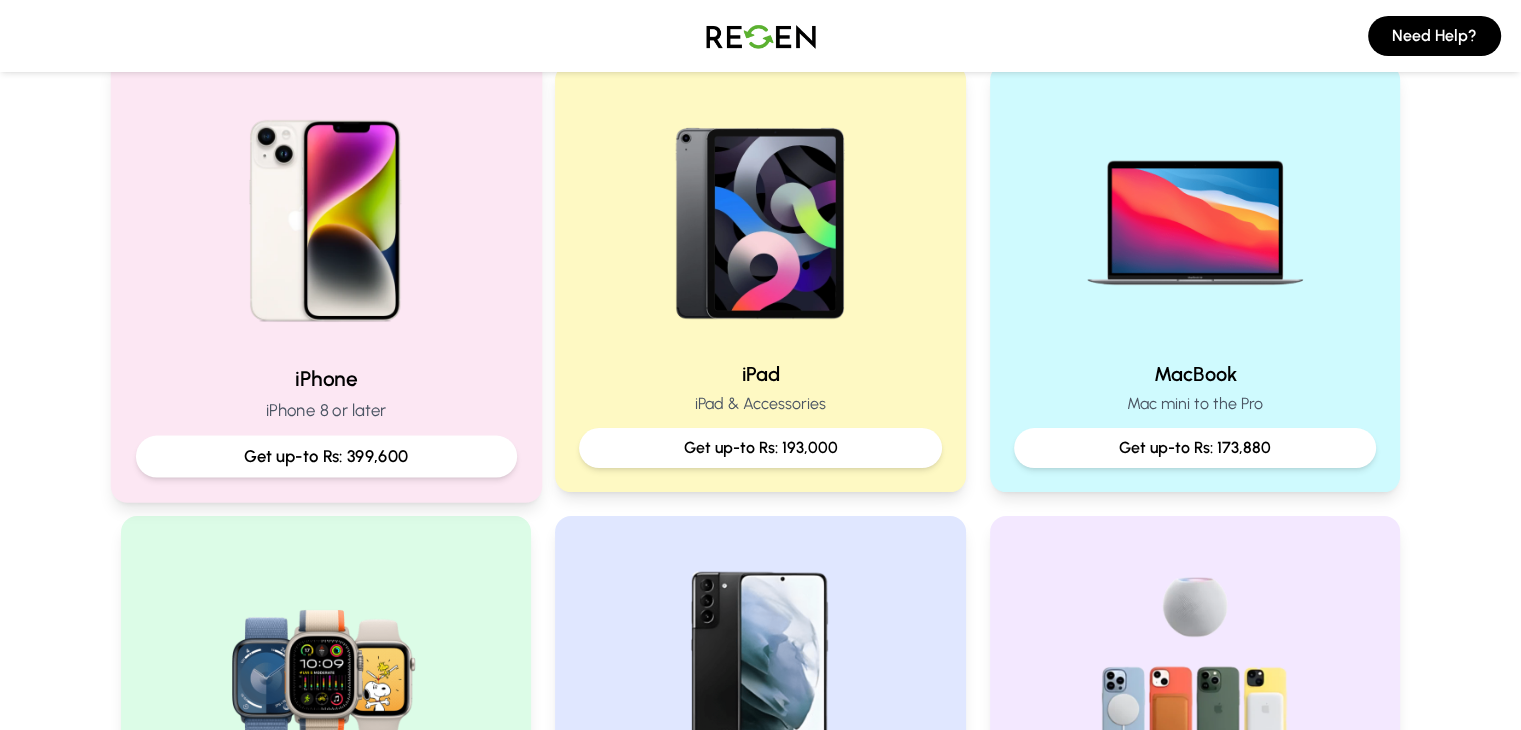 click on "iPhone" at bounding box center (325, 378) 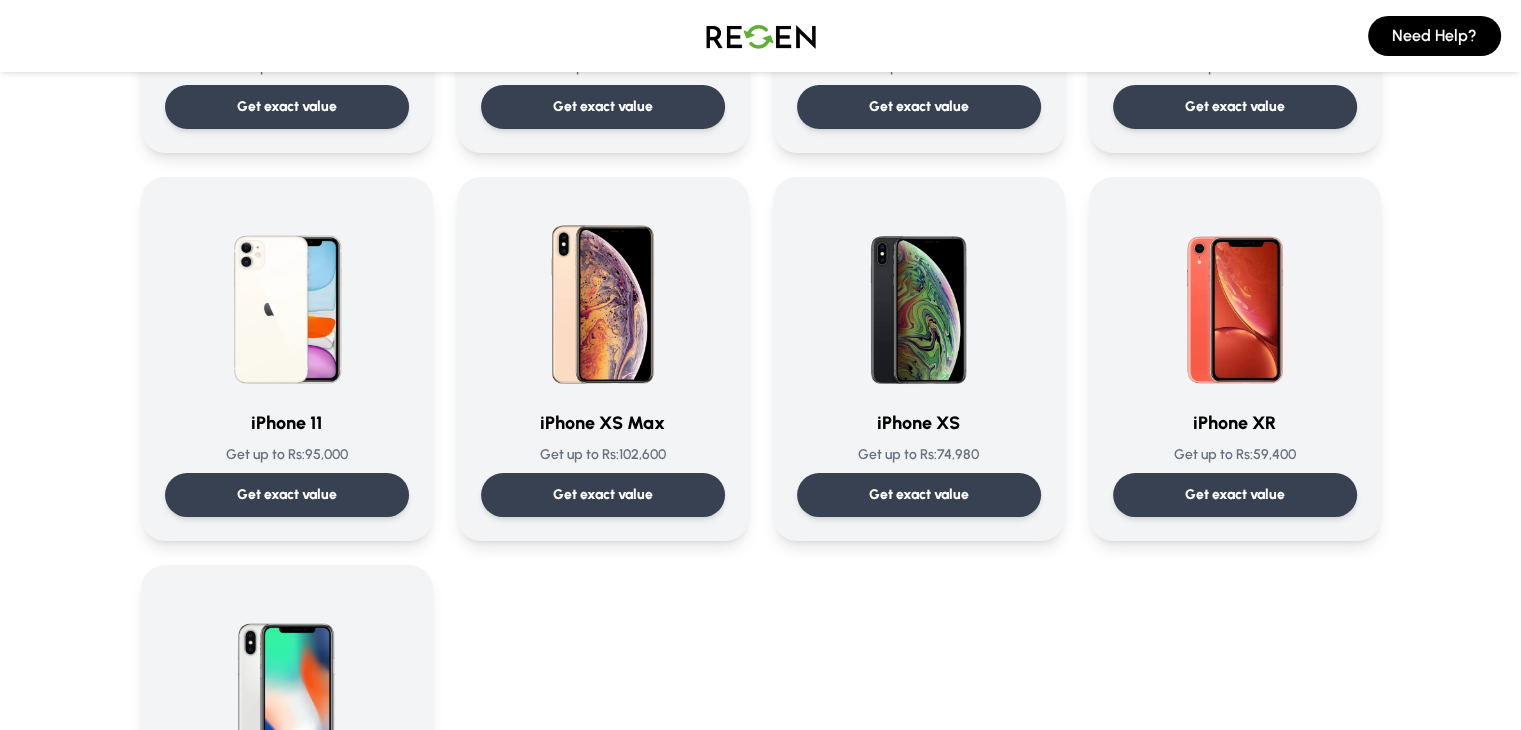 scroll, scrollTop: 2022, scrollLeft: 0, axis: vertical 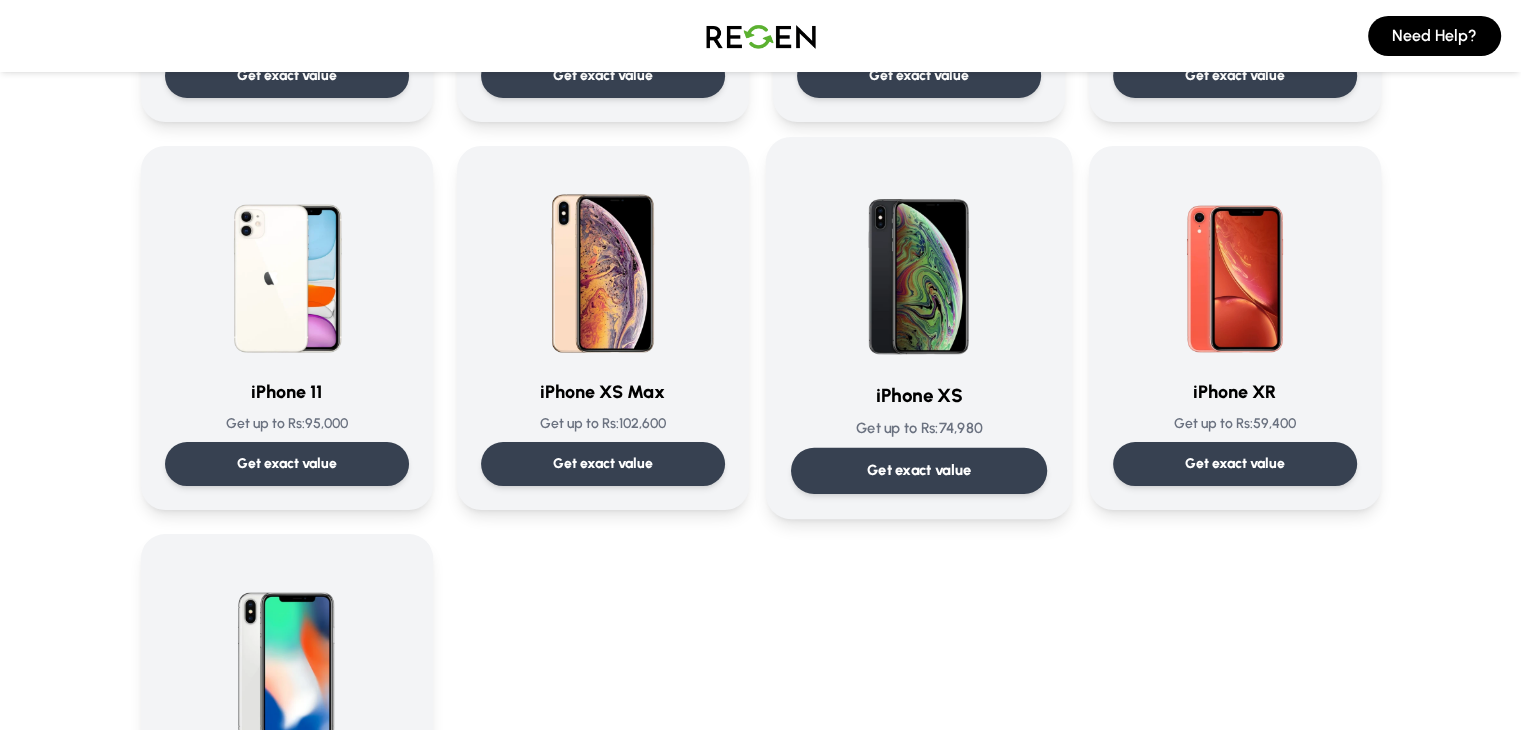 click at bounding box center (919, 263) 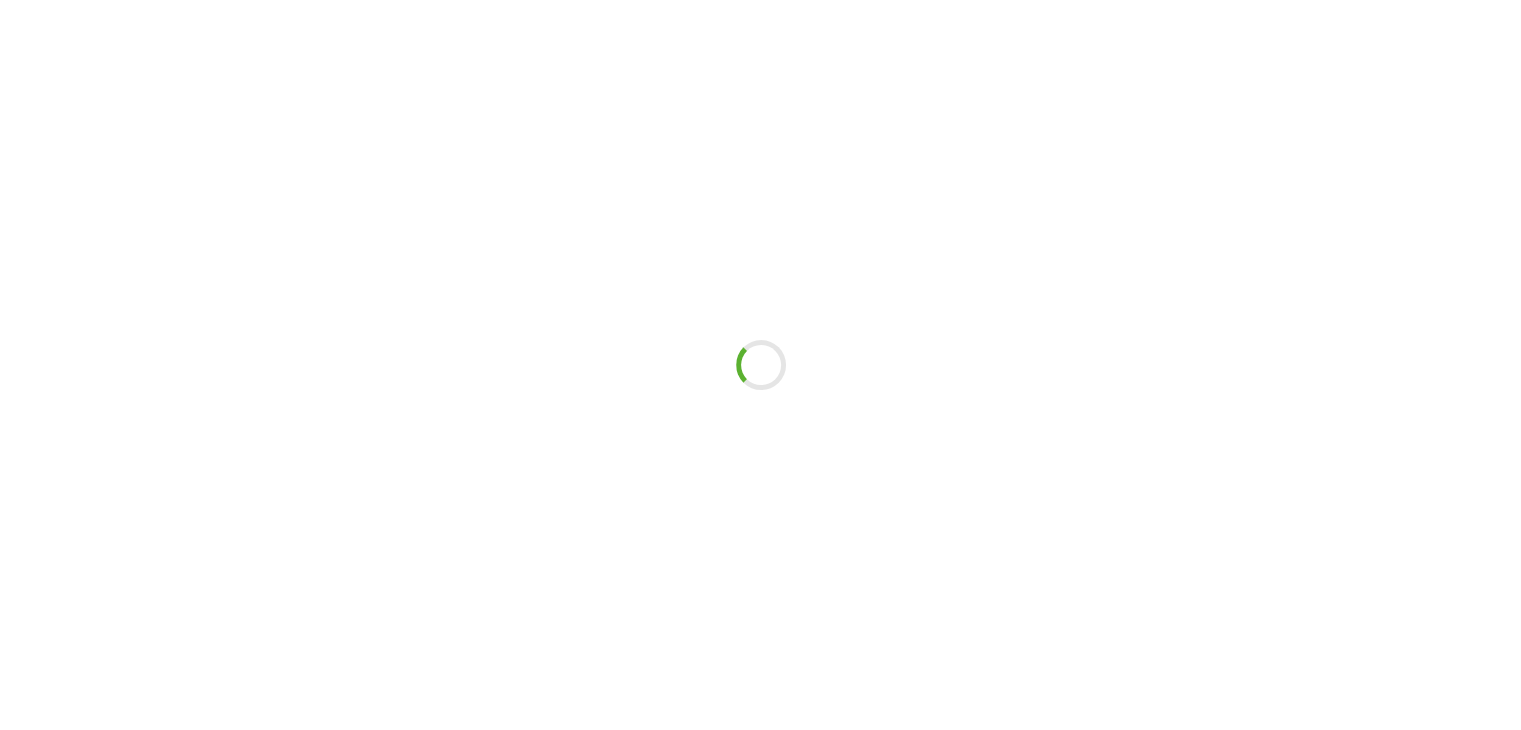scroll, scrollTop: 0, scrollLeft: 0, axis: both 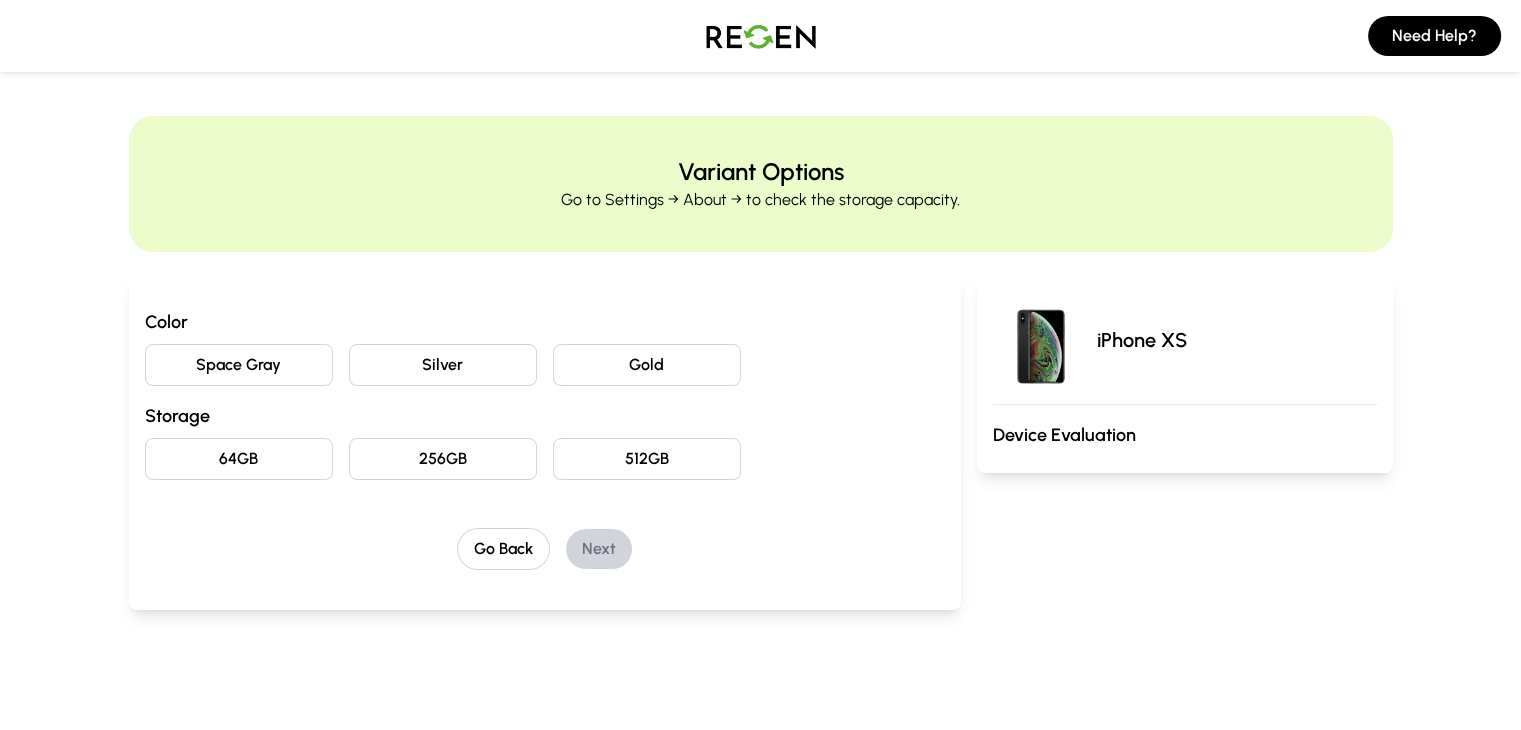 click on "Gold" at bounding box center [647, 365] 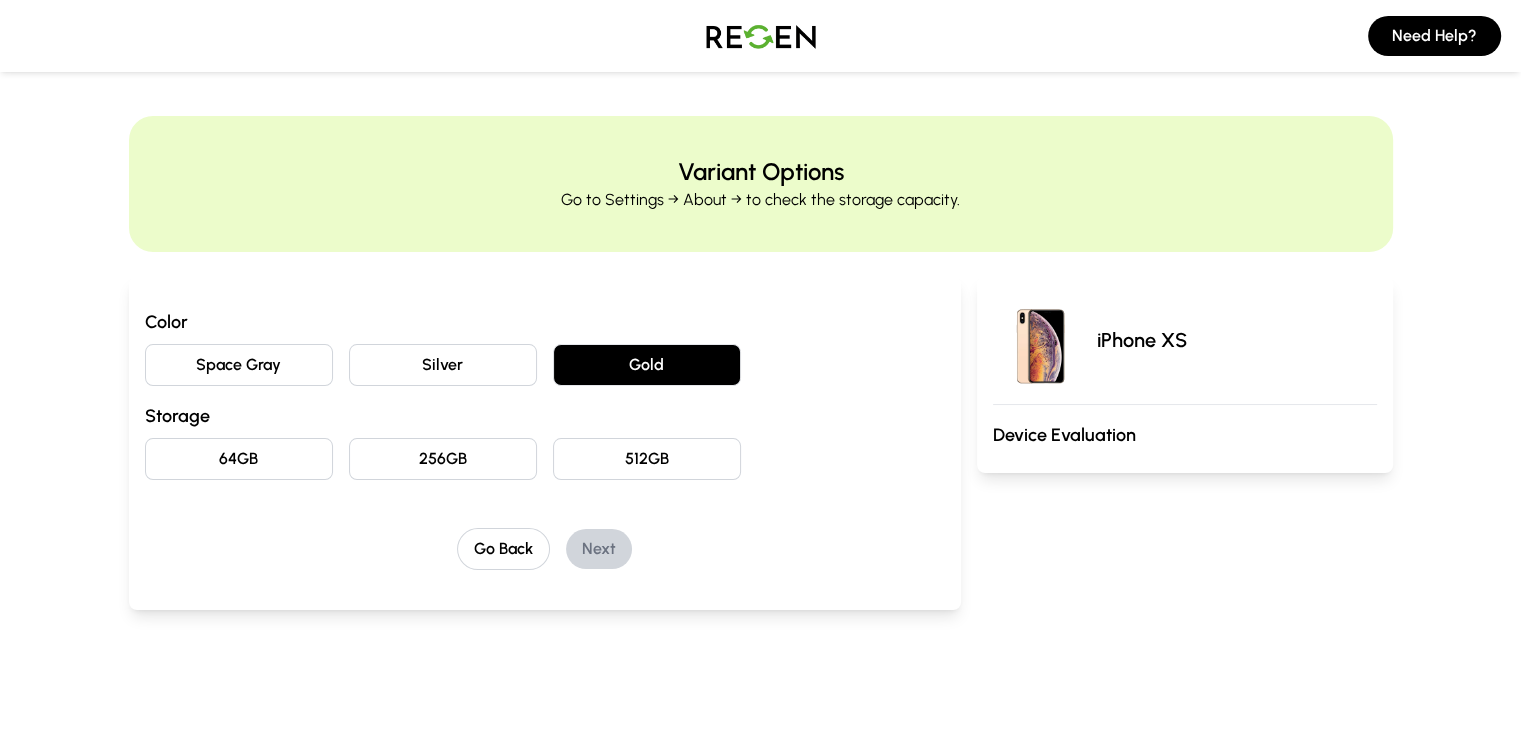 click on "64GB" at bounding box center [239, 459] 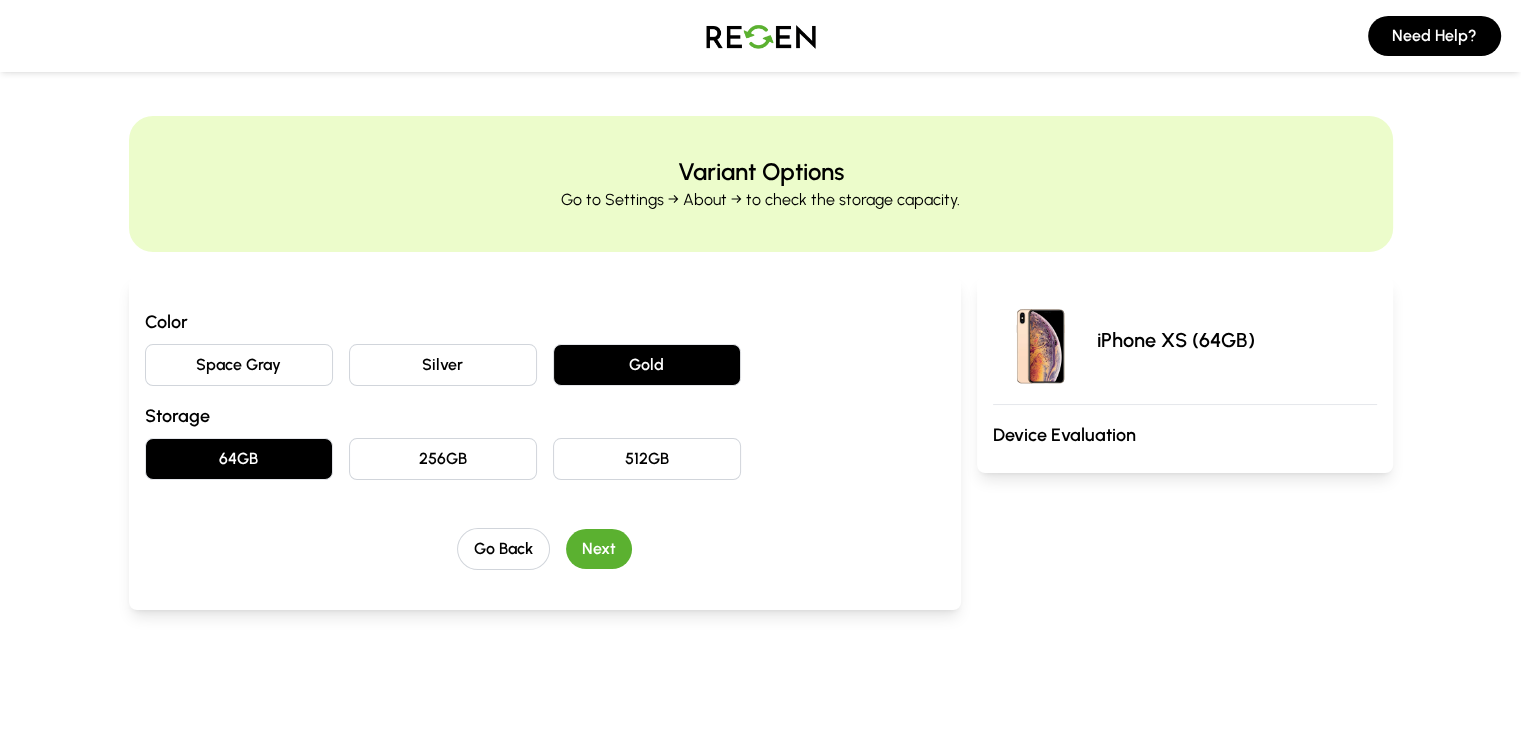 click on "Next" at bounding box center (599, 549) 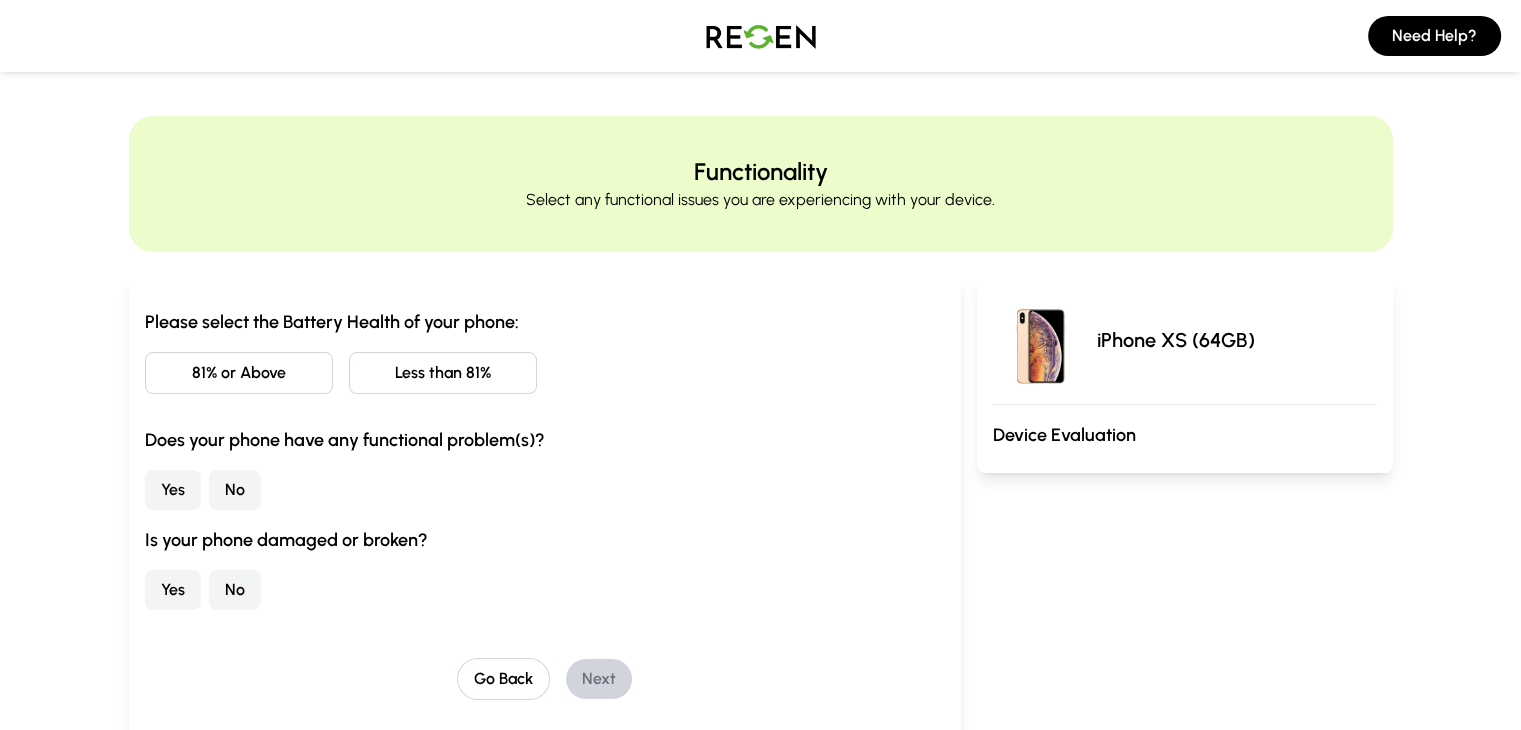 click on "Less than 81%" at bounding box center [443, 373] 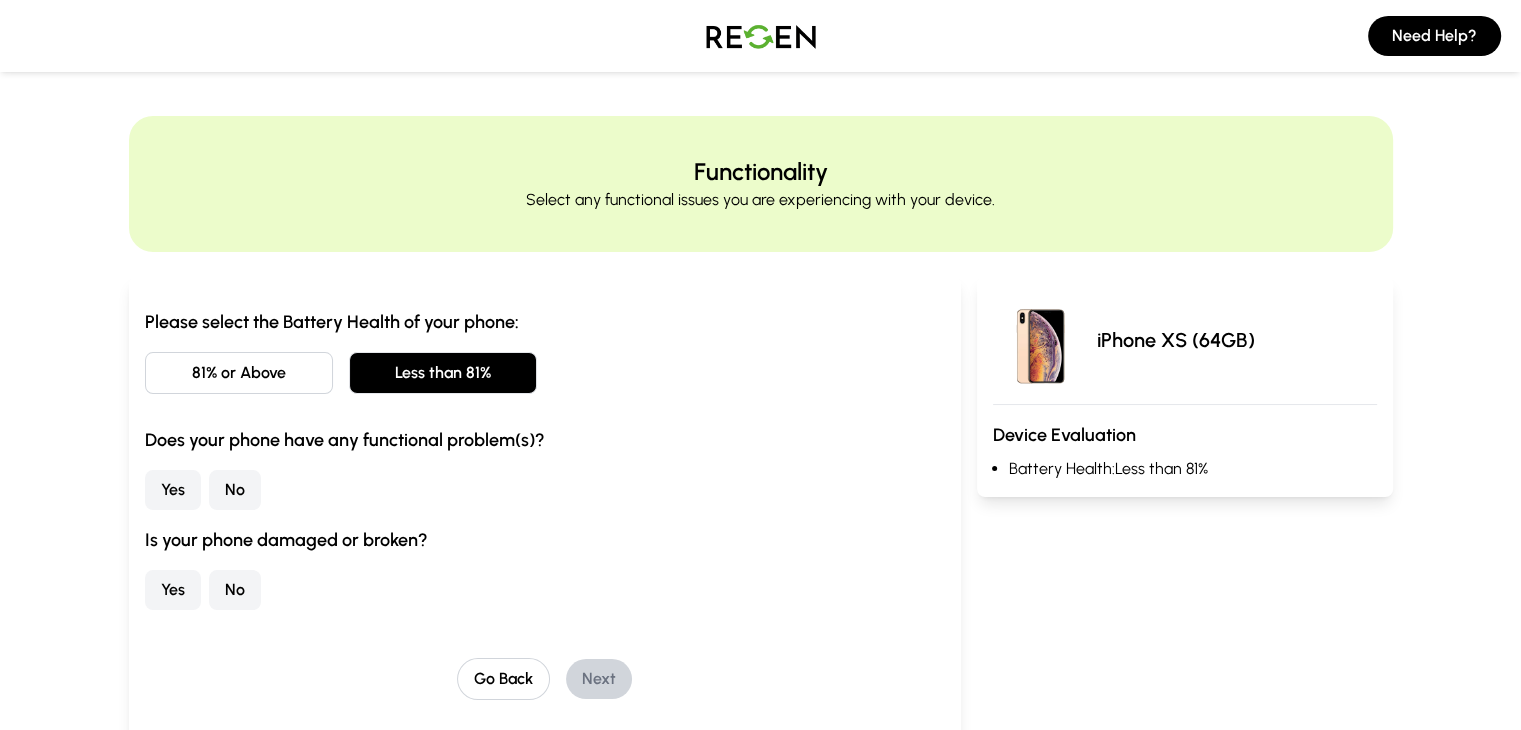 click on "No" at bounding box center [235, 490] 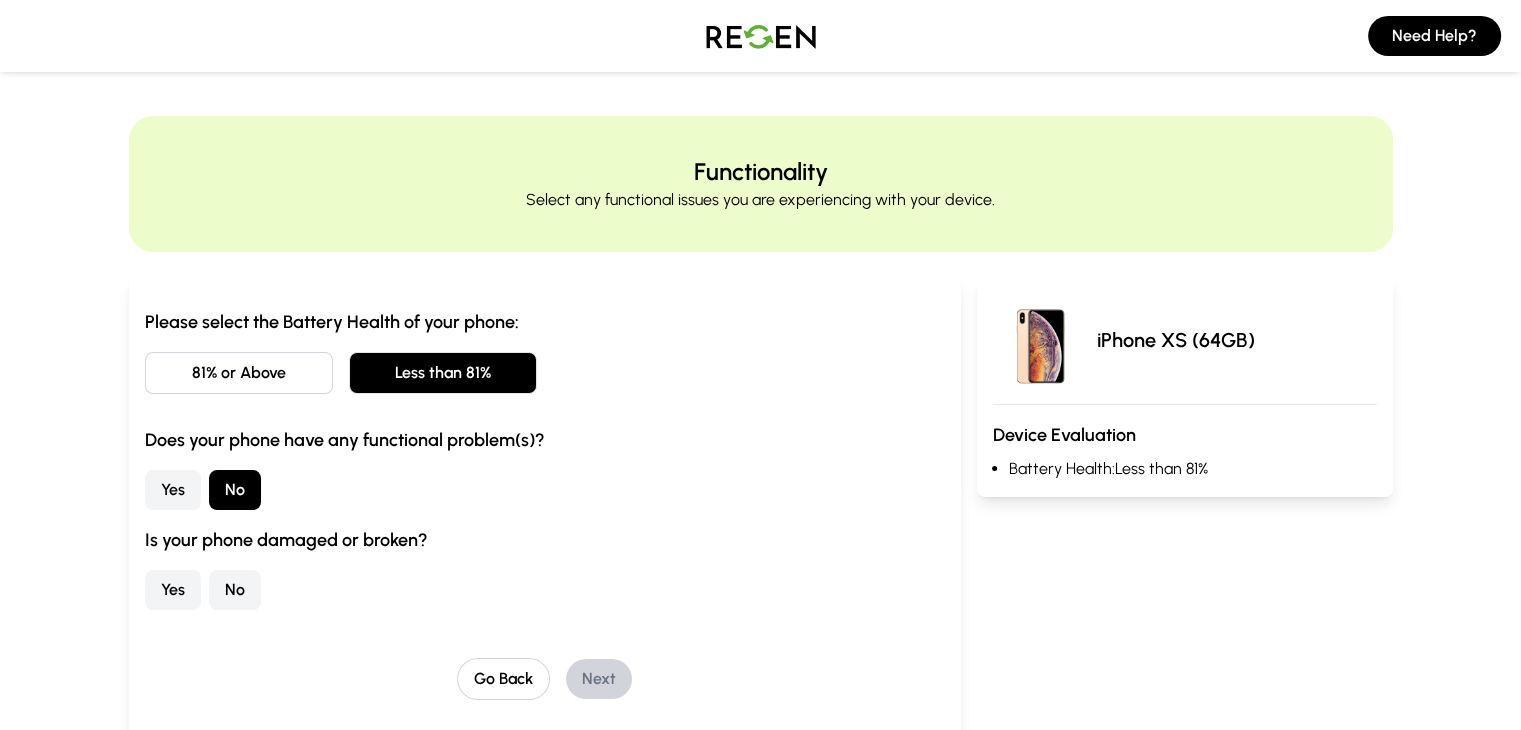 click on "No" at bounding box center (235, 590) 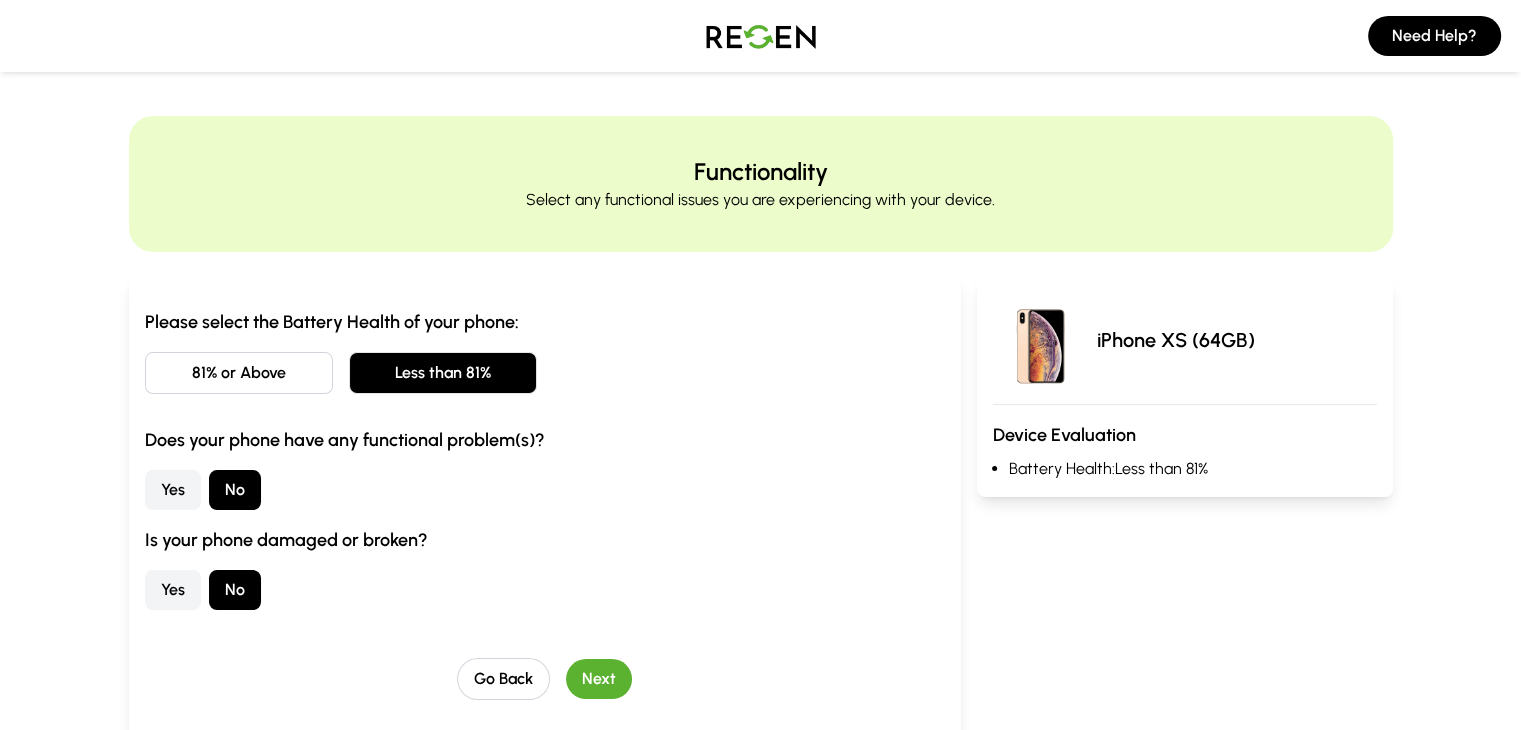 click on "Next" at bounding box center (599, 679) 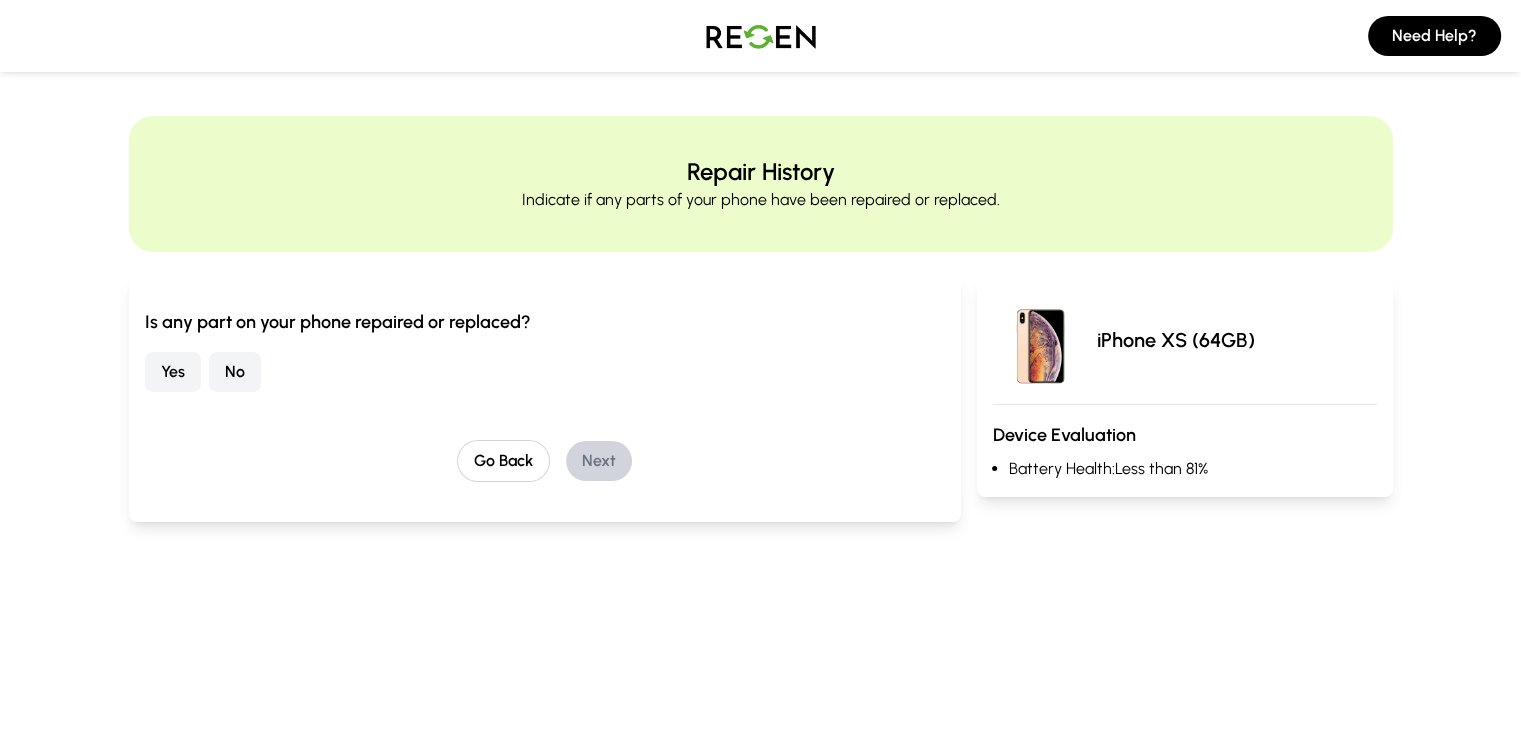 click on "No" at bounding box center [235, 372] 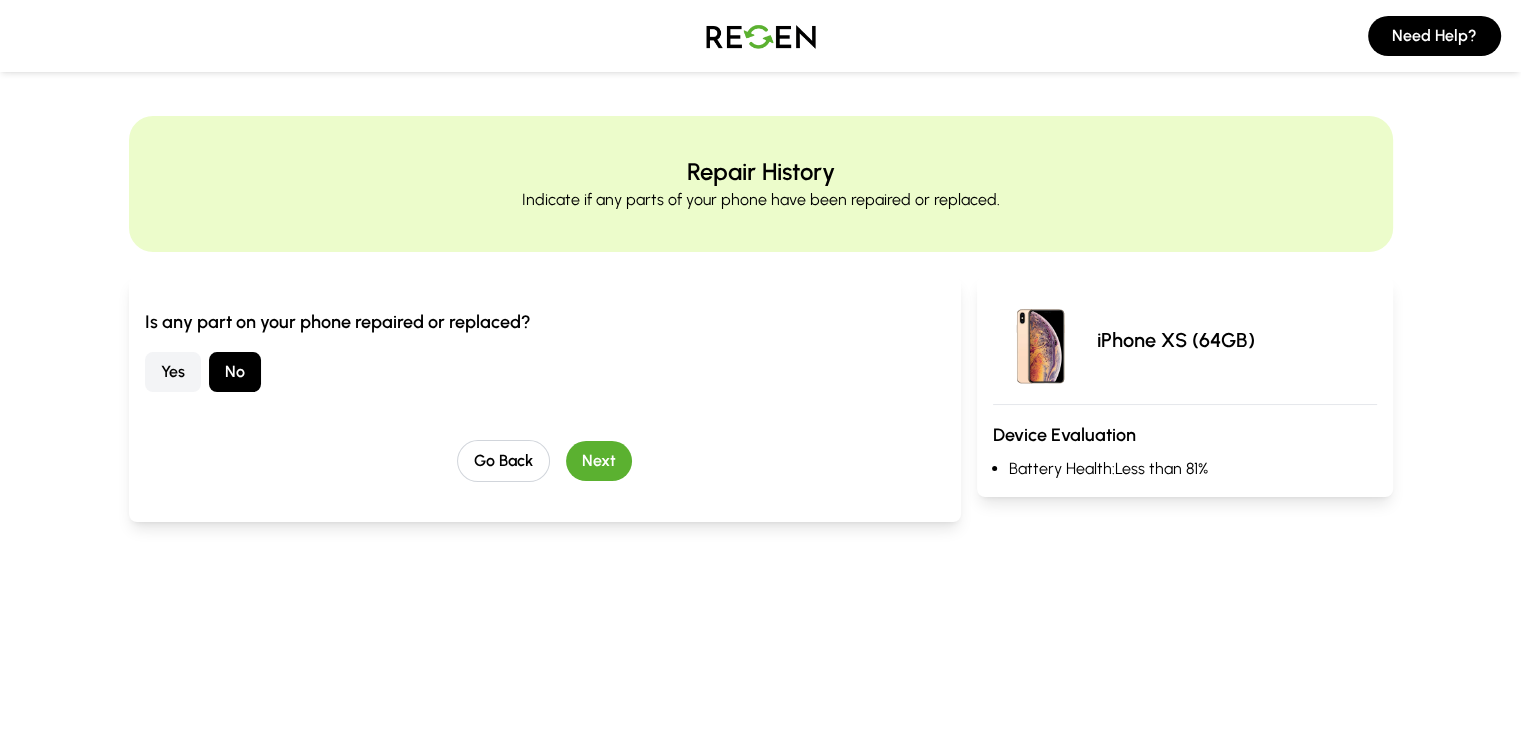 click on "Next" at bounding box center (599, 461) 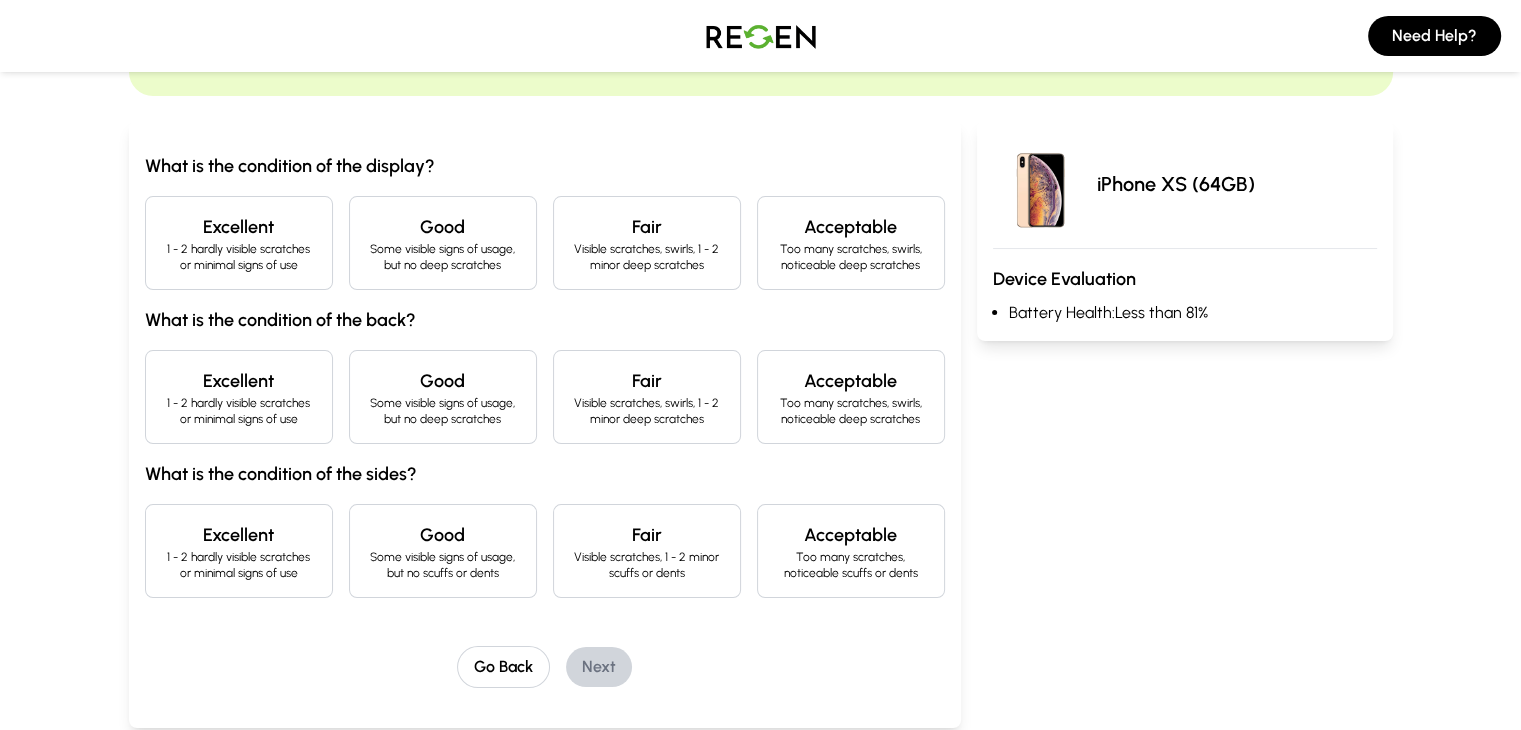 scroll, scrollTop: 160, scrollLeft: 0, axis: vertical 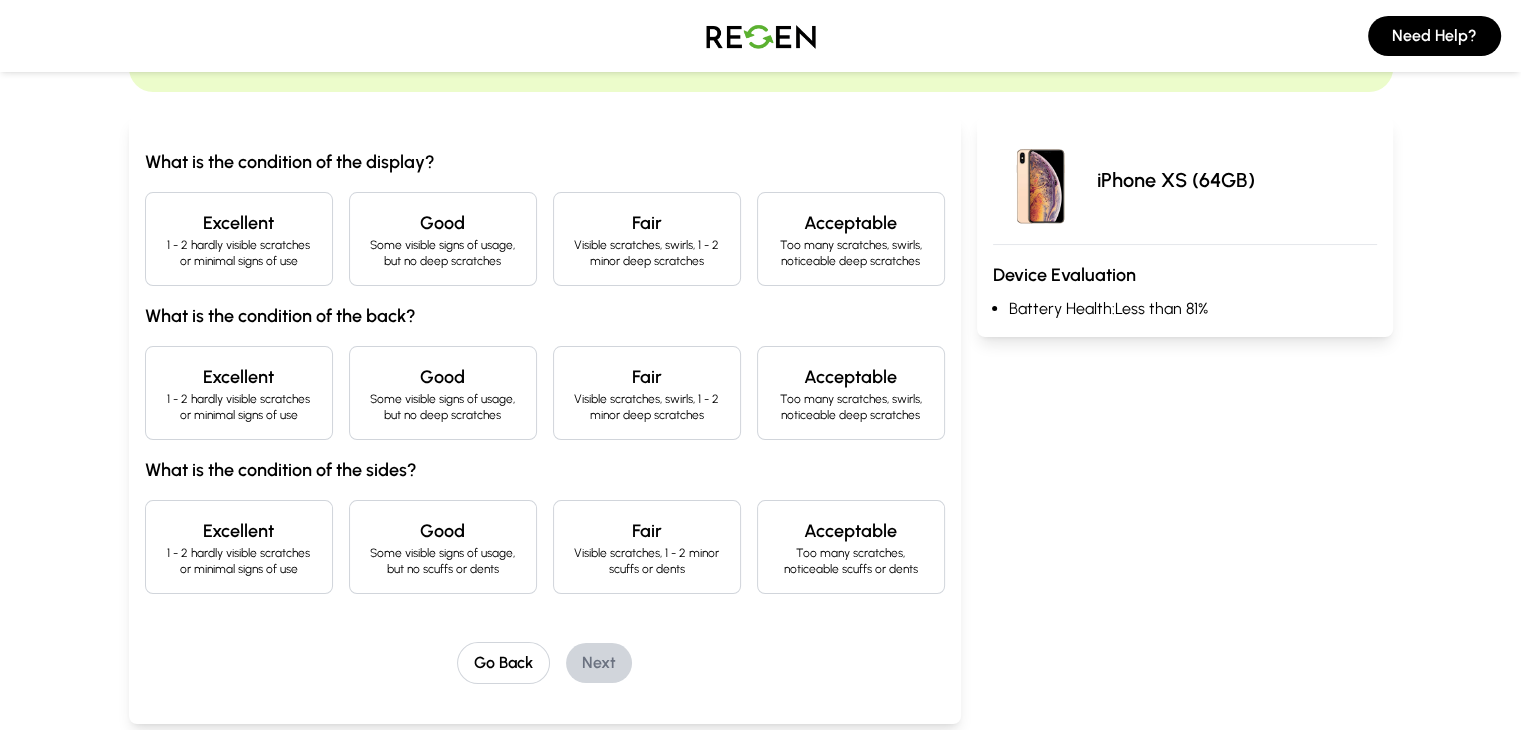 click on "Good" at bounding box center [443, 223] 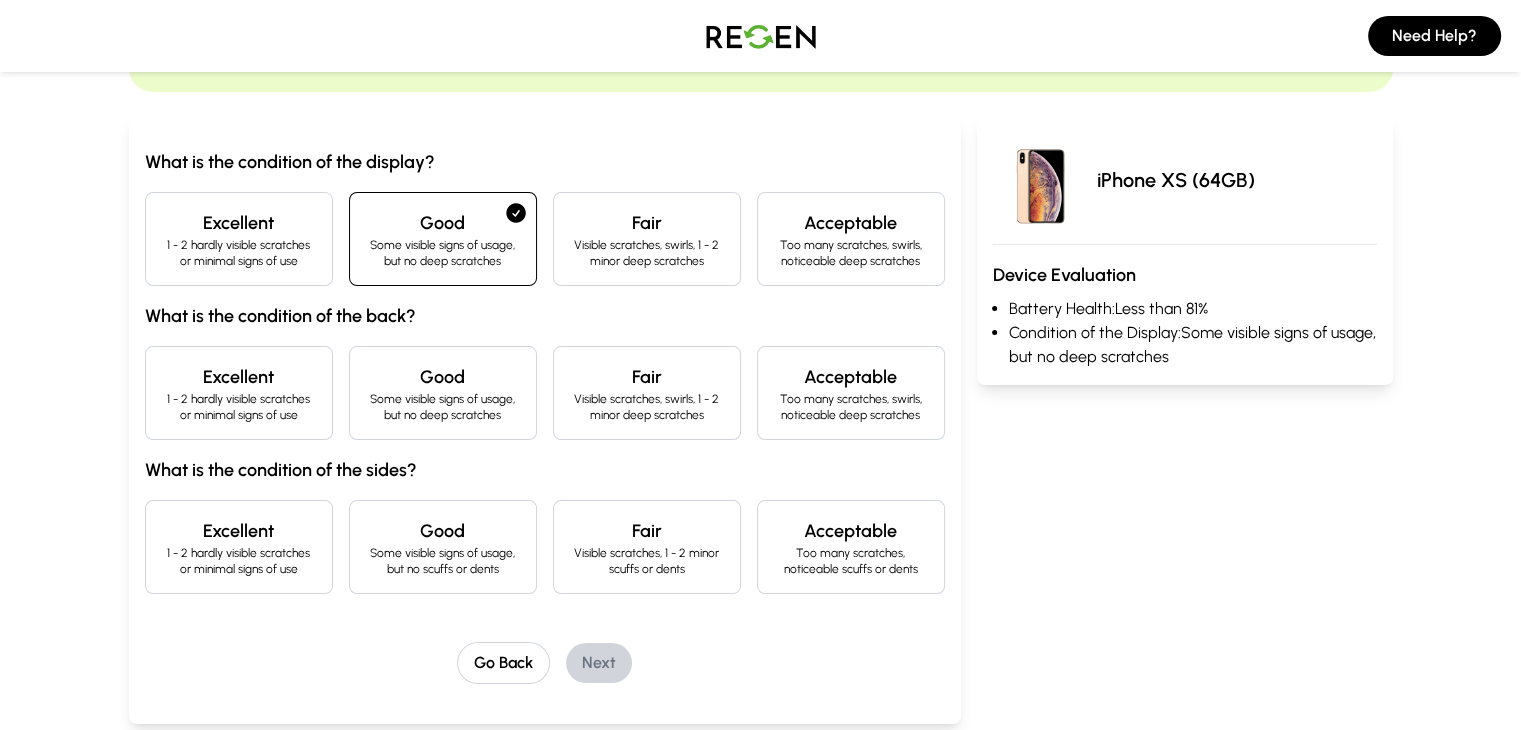 click on "Some visible signs of usage, but no deep scratches" at bounding box center [443, 407] 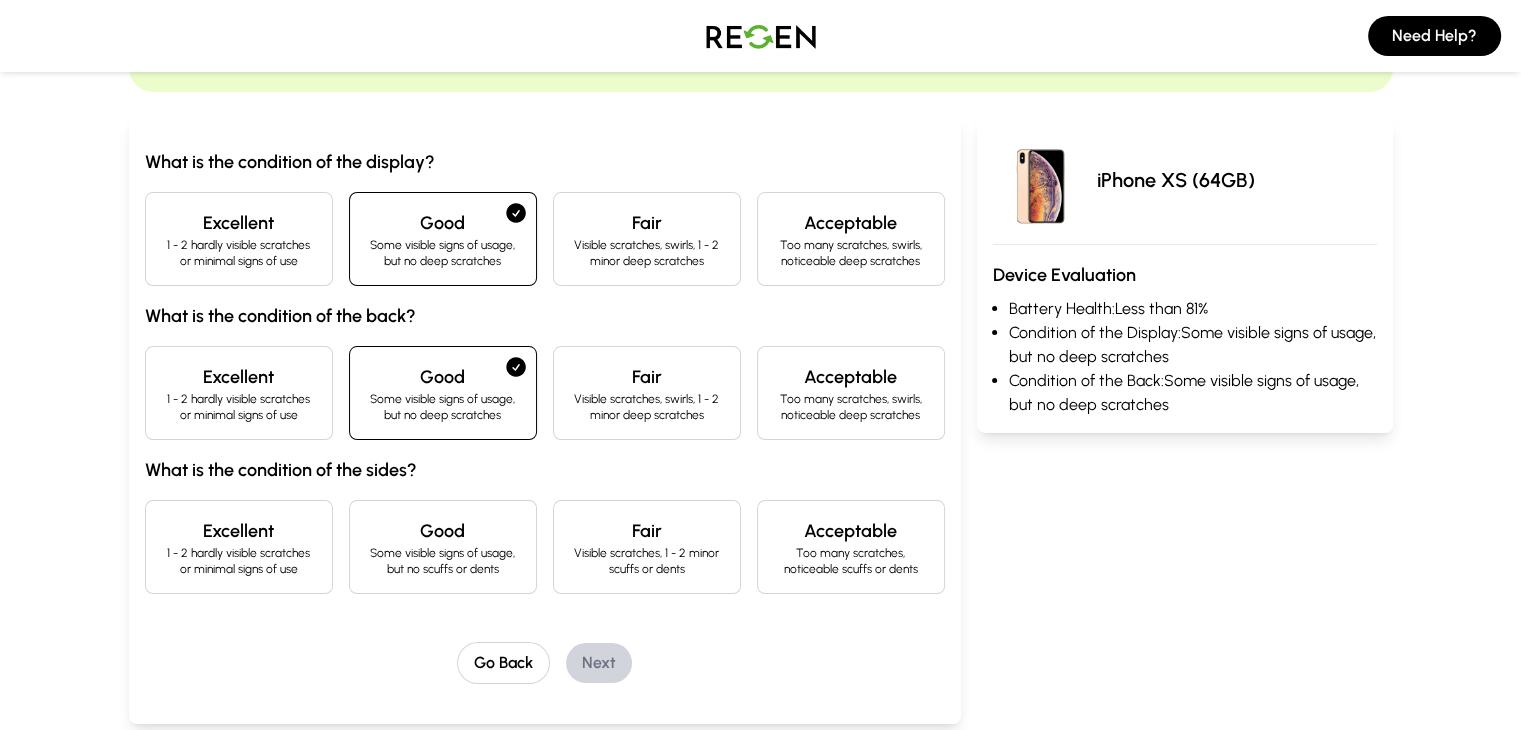 click on "Good" at bounding box center (443, 531) 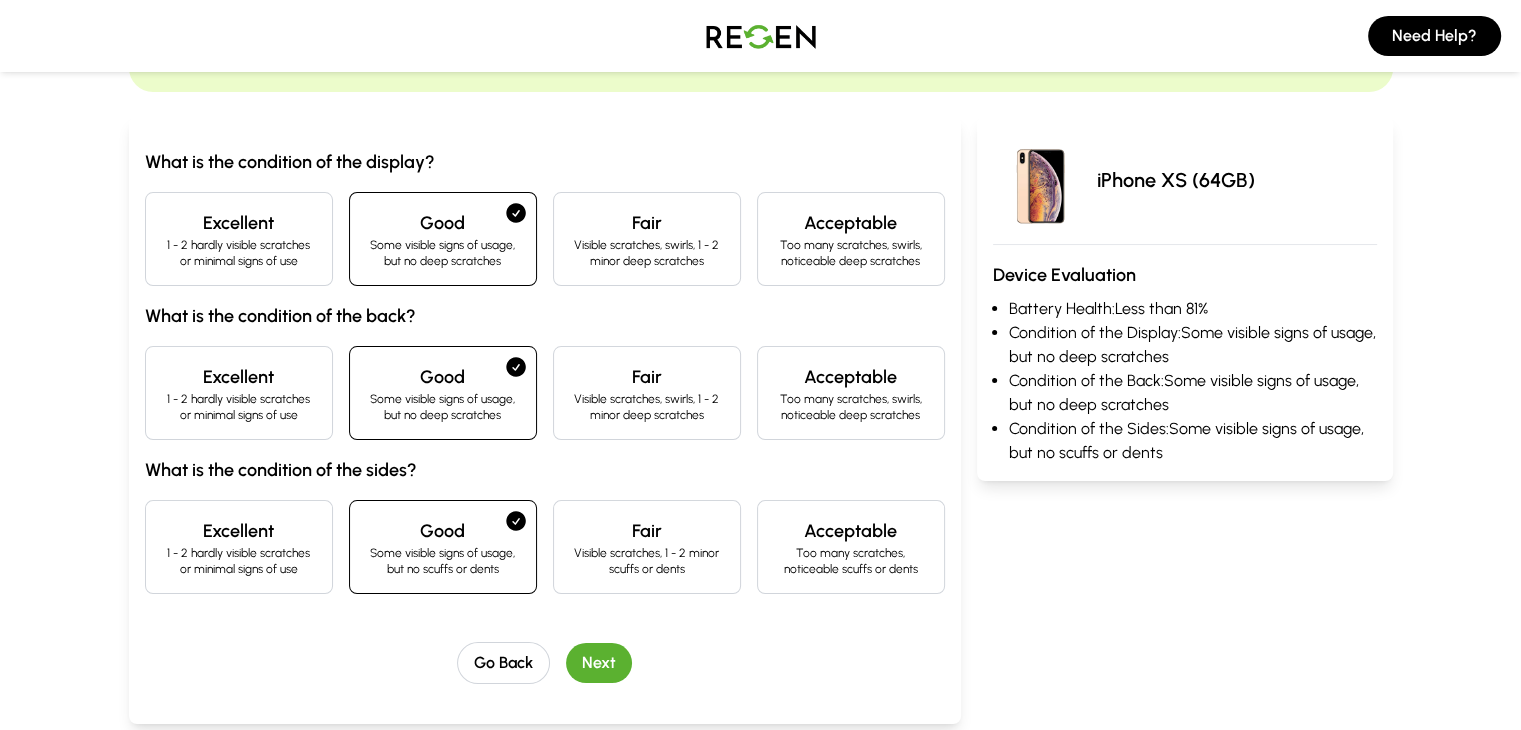 click on "Next" at bounding box center [599, 663] 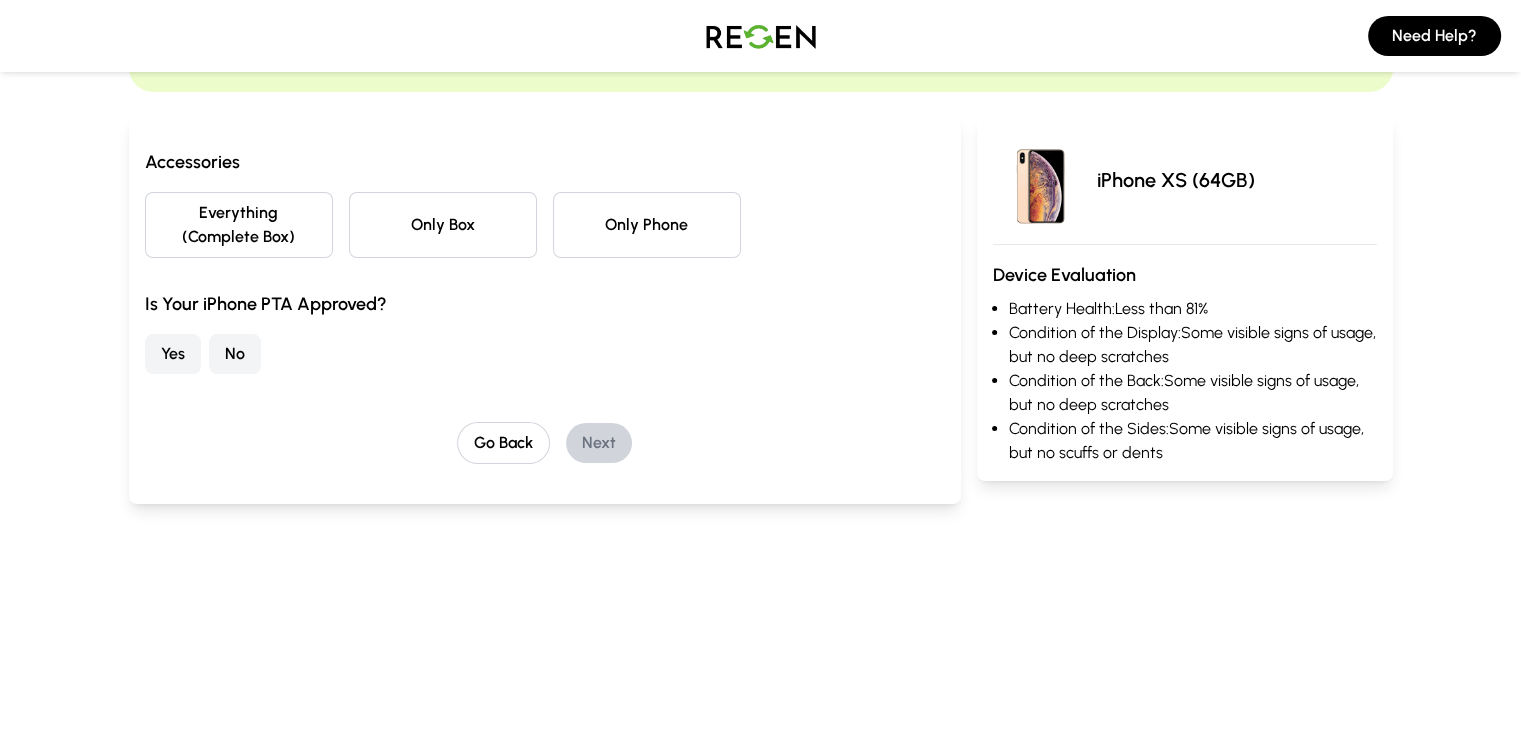 click on "Only Phone" at bounding box center [647, 225] 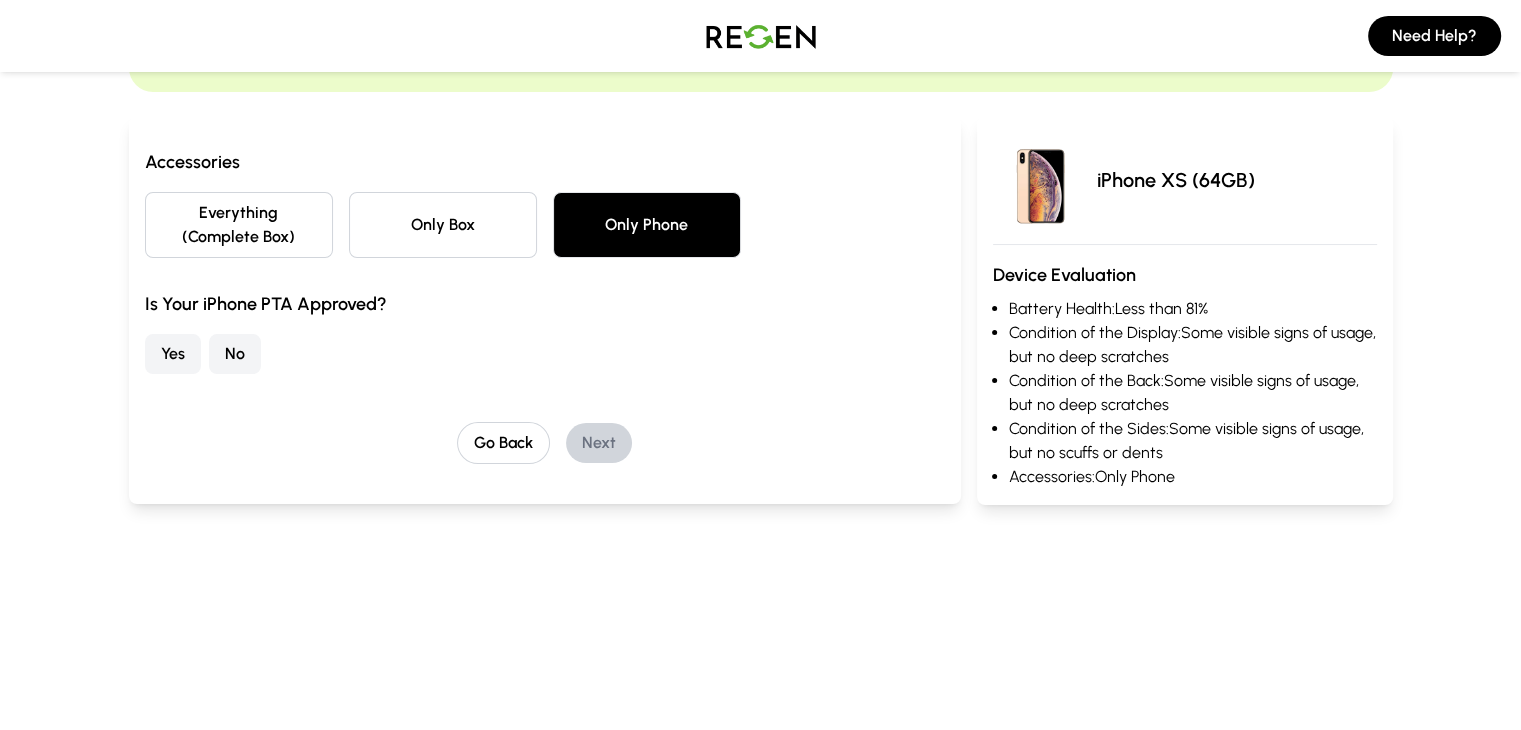 click on "Yes" at bounding box center (173, 354) 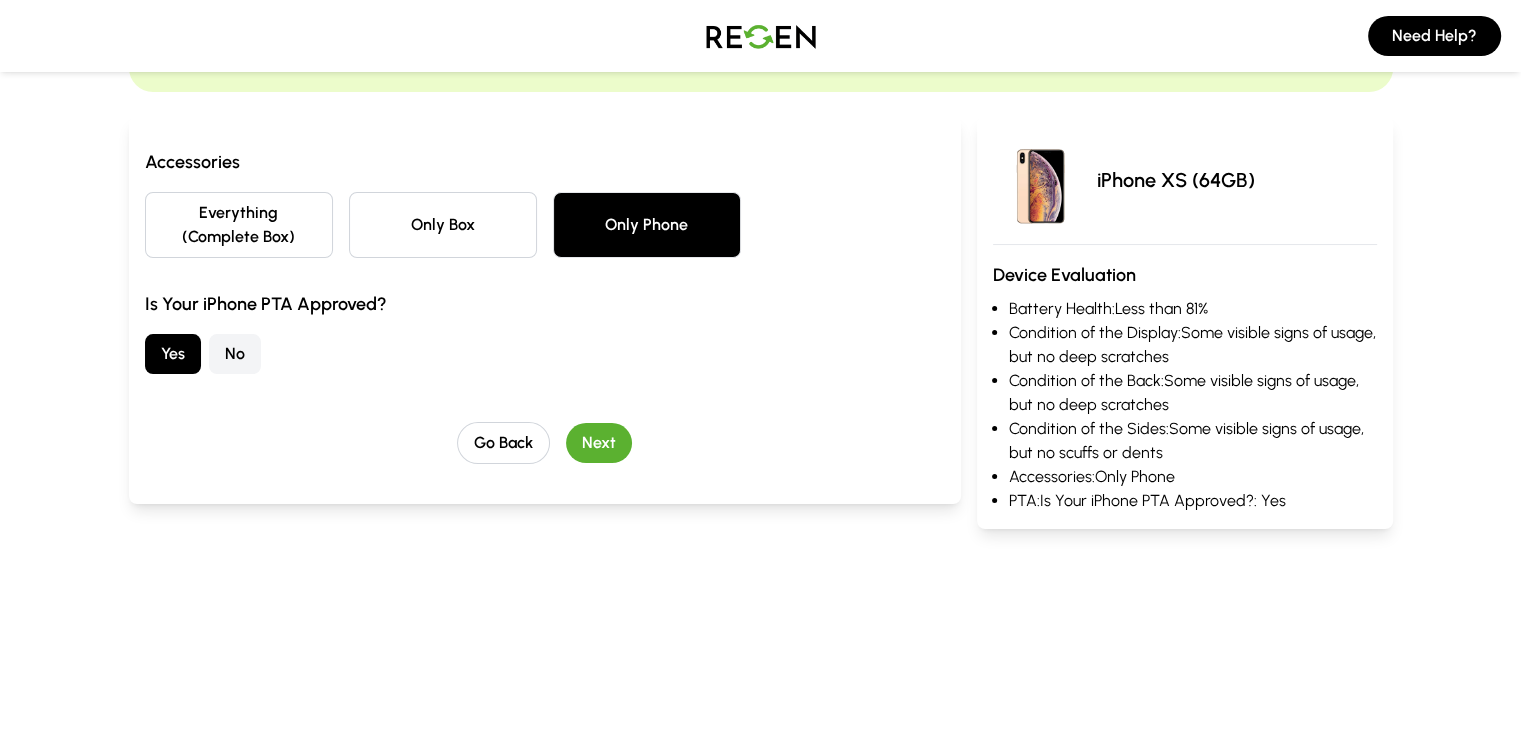 click on "Next" at bounding box center (599, 443) 